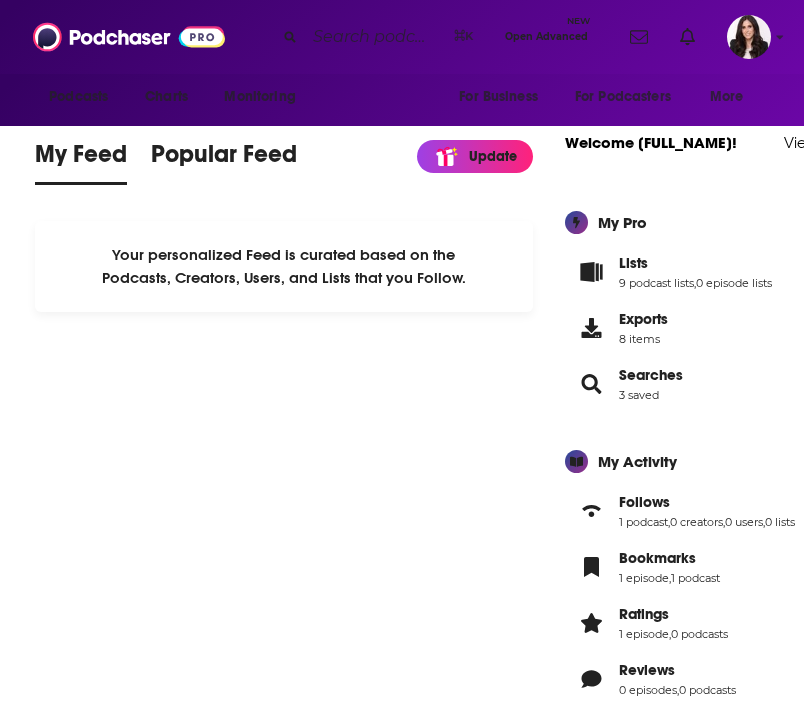 scroll, scrollTop: 0, scrollLeft: 0, axis: both 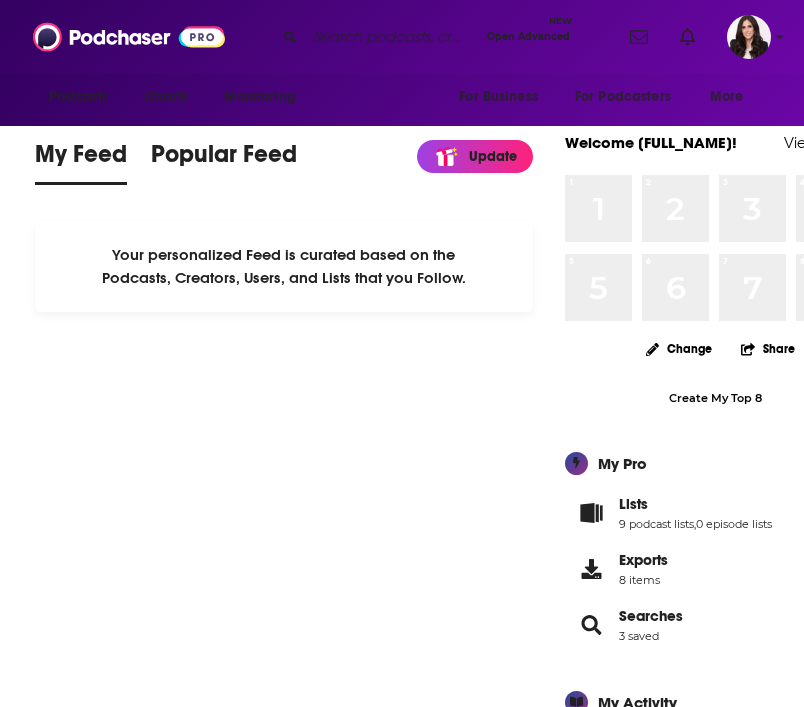 click at bounding box center [392, 37] 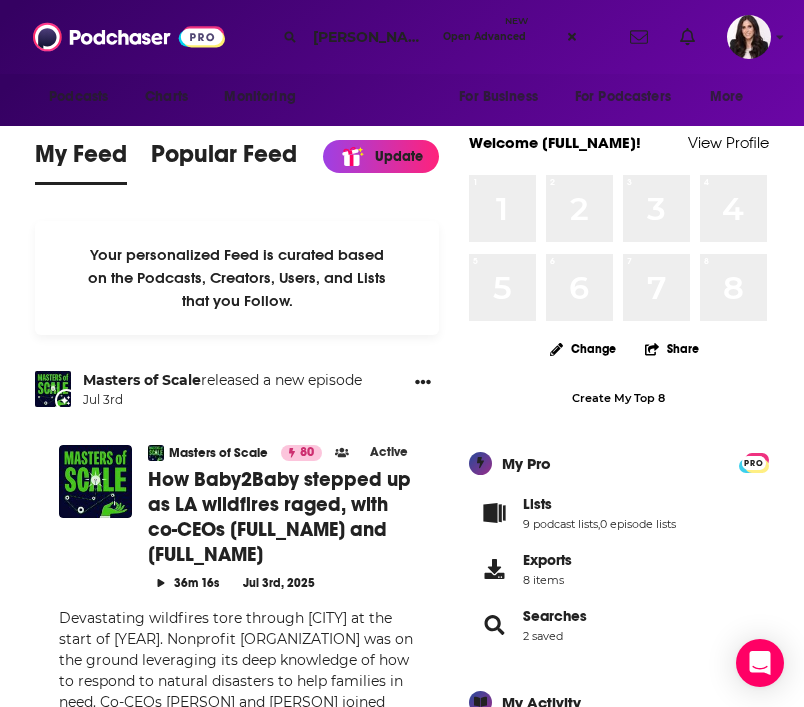 type on "[PERSON_NAME]" 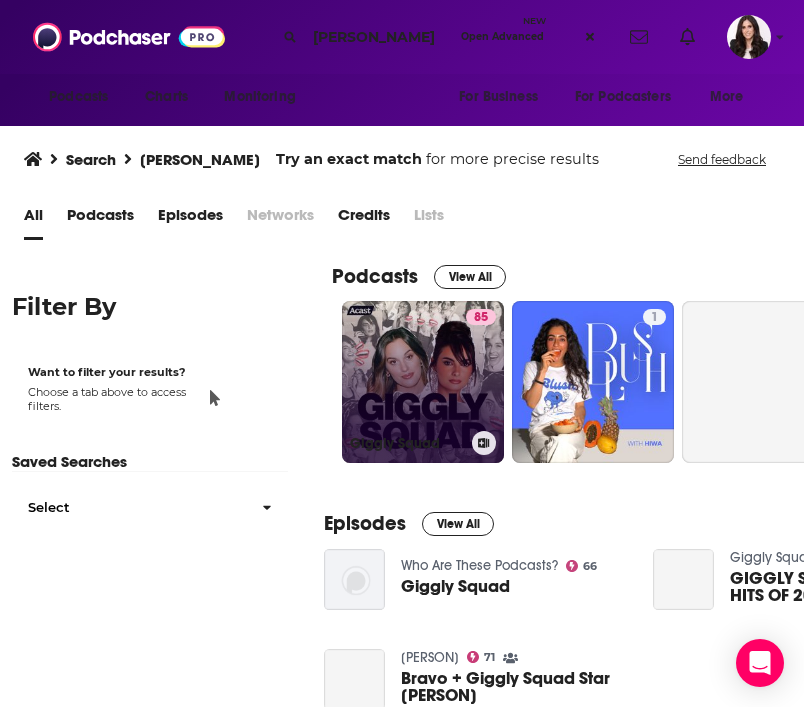 click on "[NUMBER] [PERSON]" at bounding box center [423, 382] 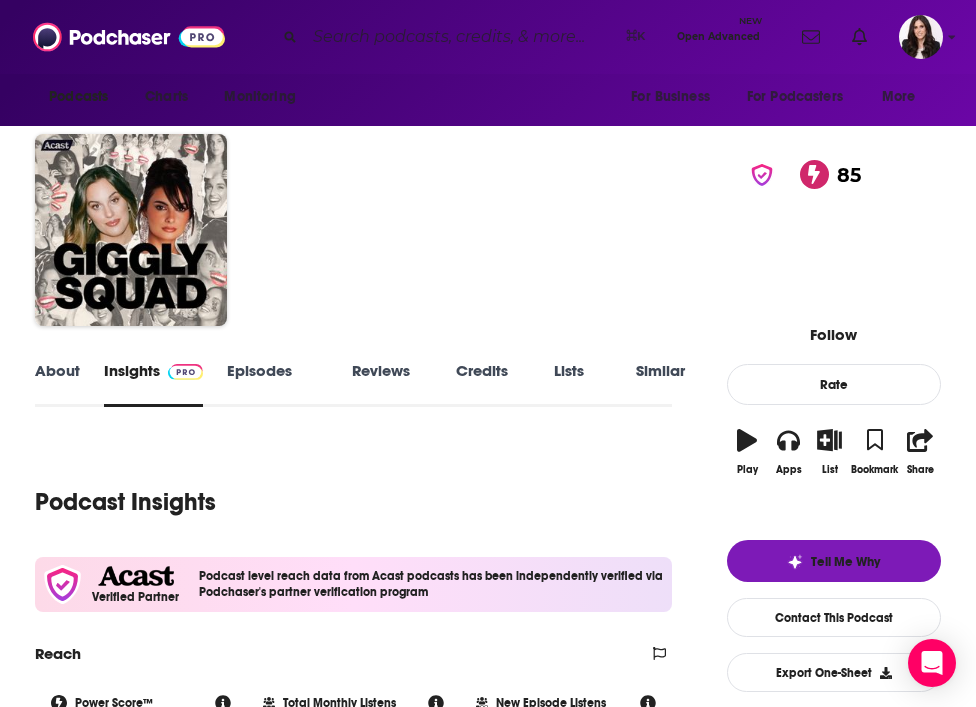 click on "Episodes [NUMBER]" at bounding box center [277, 384] 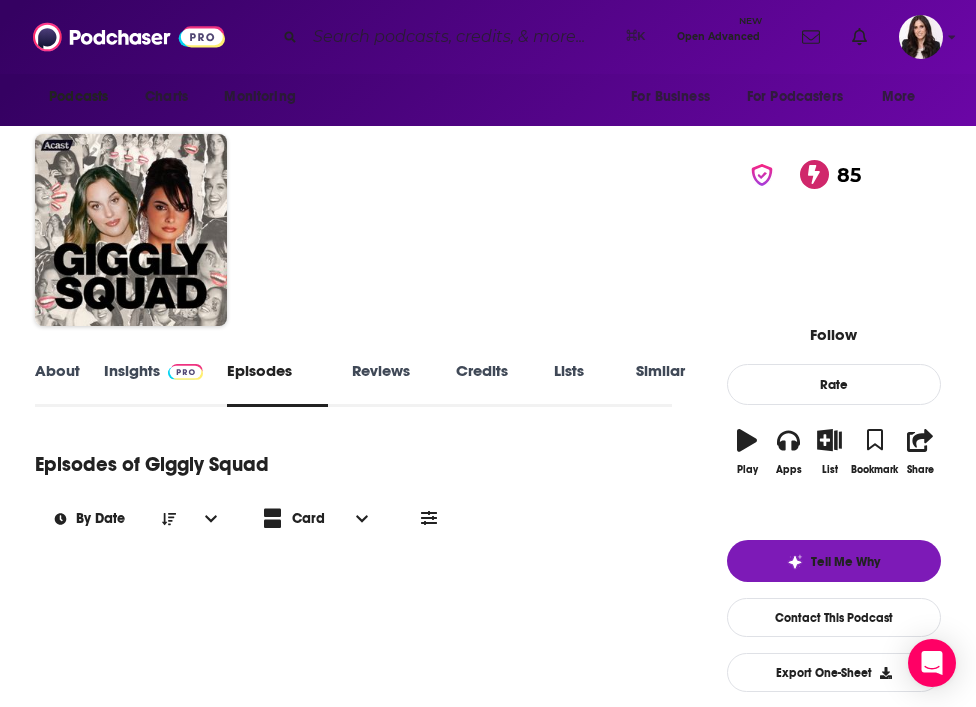 click on "Episodes [NUMBER]" at bounding box center (277, 384) 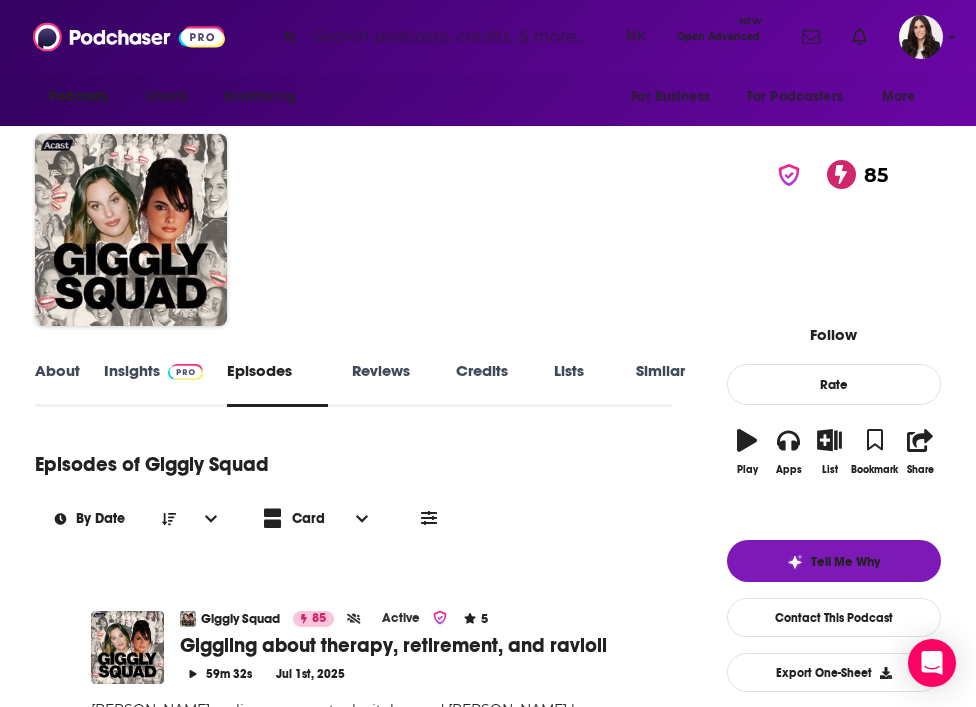 scroll, scrollTop: 0, scrollLeft: 0, axis: both 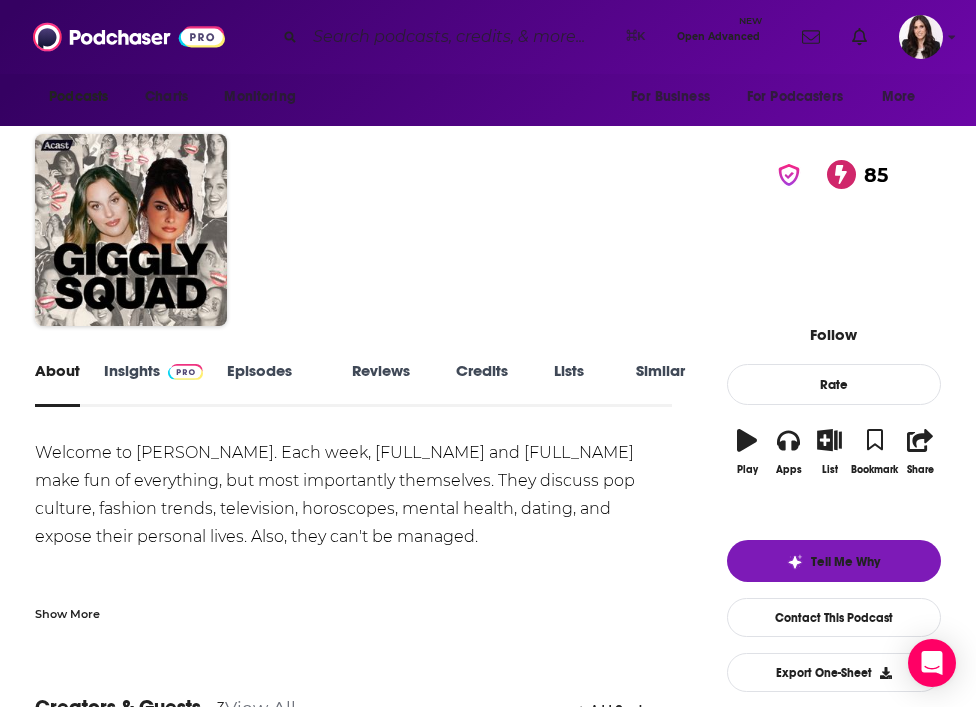 click at bounding box center (461, 37) 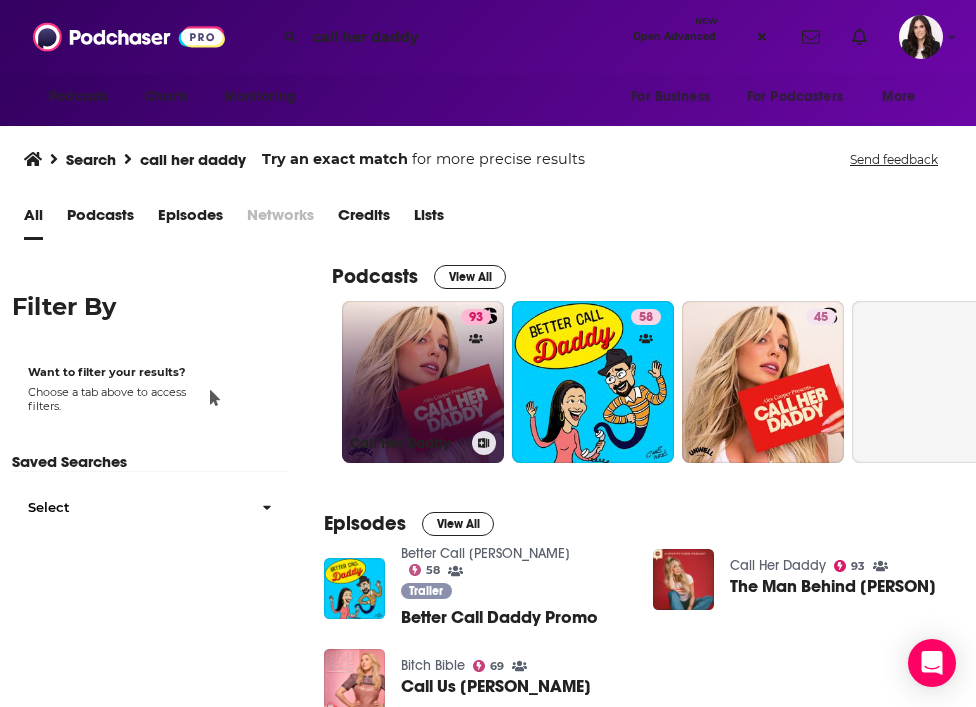 click on "93 Call Her Daddy" at bounding box center (423, 382) 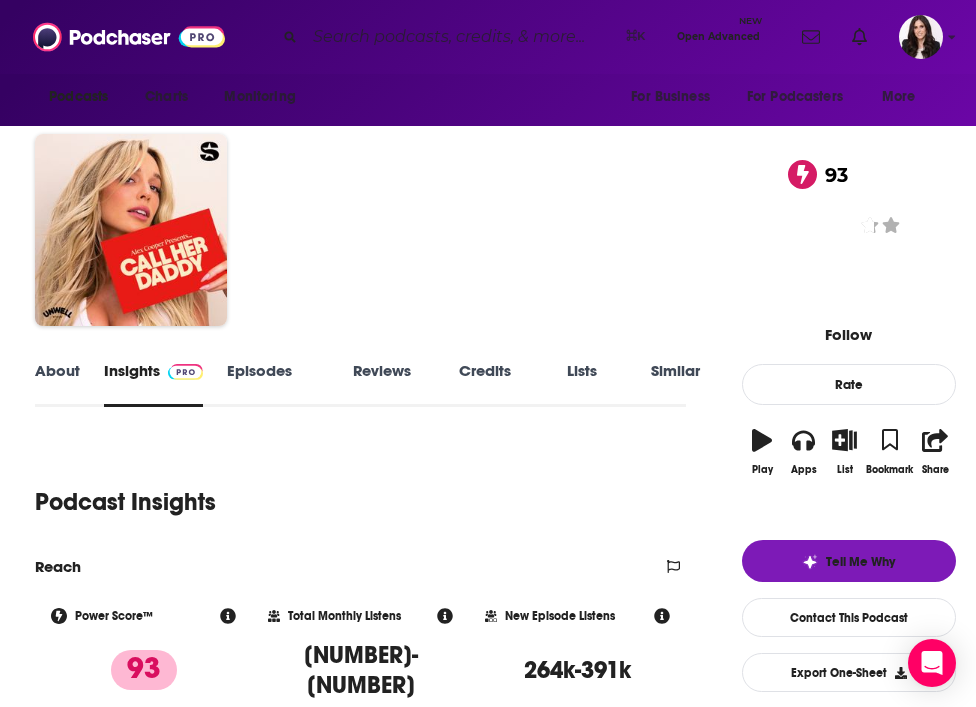 scroll, scrollTop: 23, scrollLeft: 0, axis: vertical 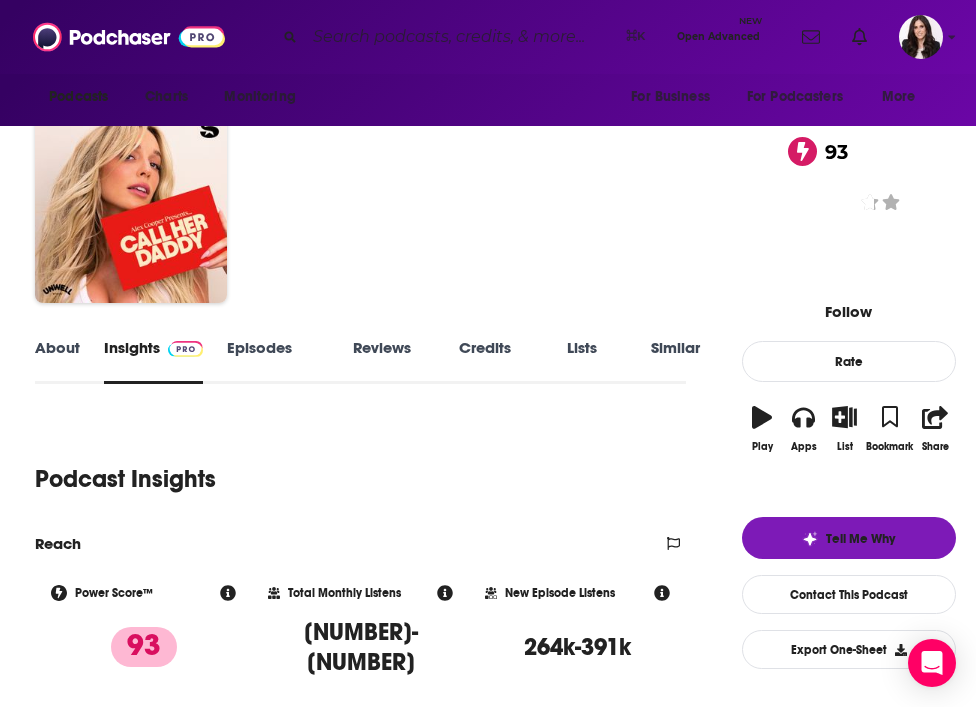 click on "Similar" at bounding box center [675, 361] 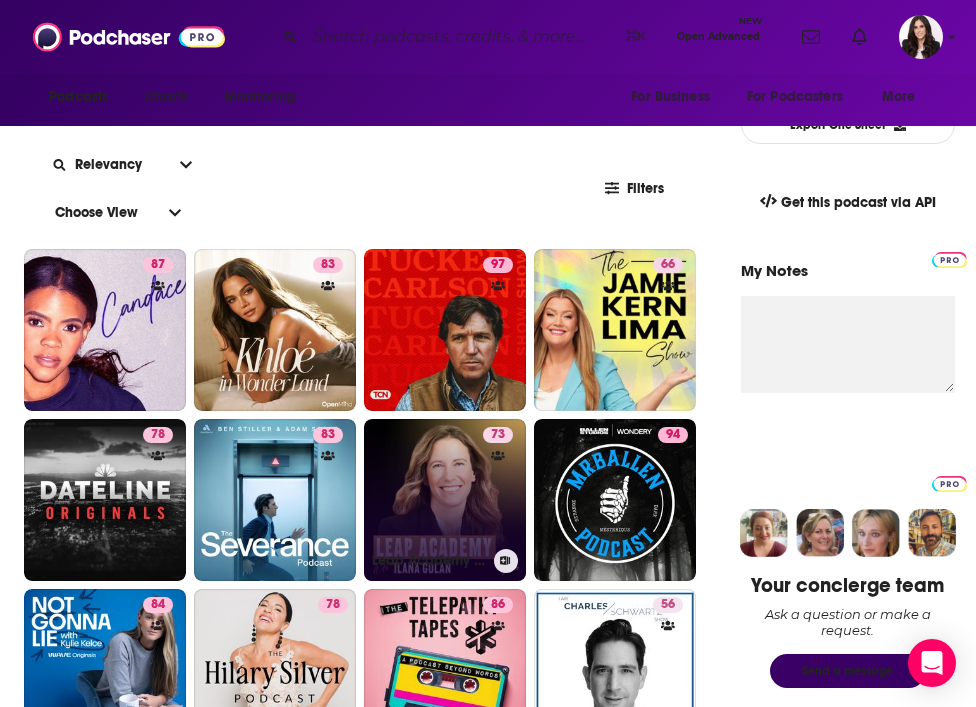 scroll, scrollTop: 569, scrollLeft: 1, axis: both 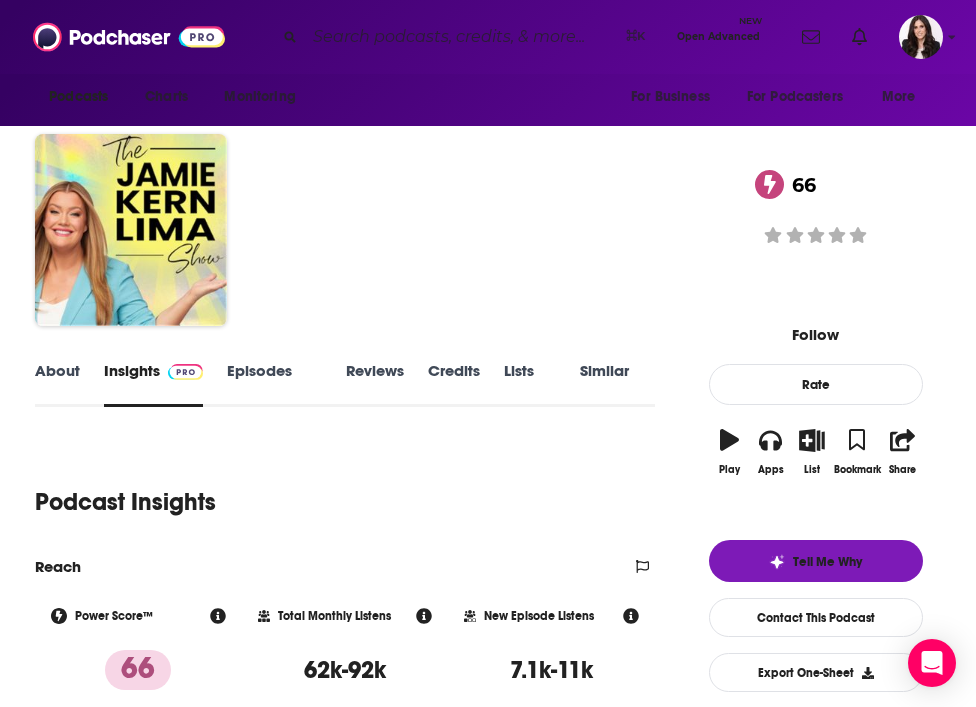 click on "Episodes 60" at bounding box center [274, 384] 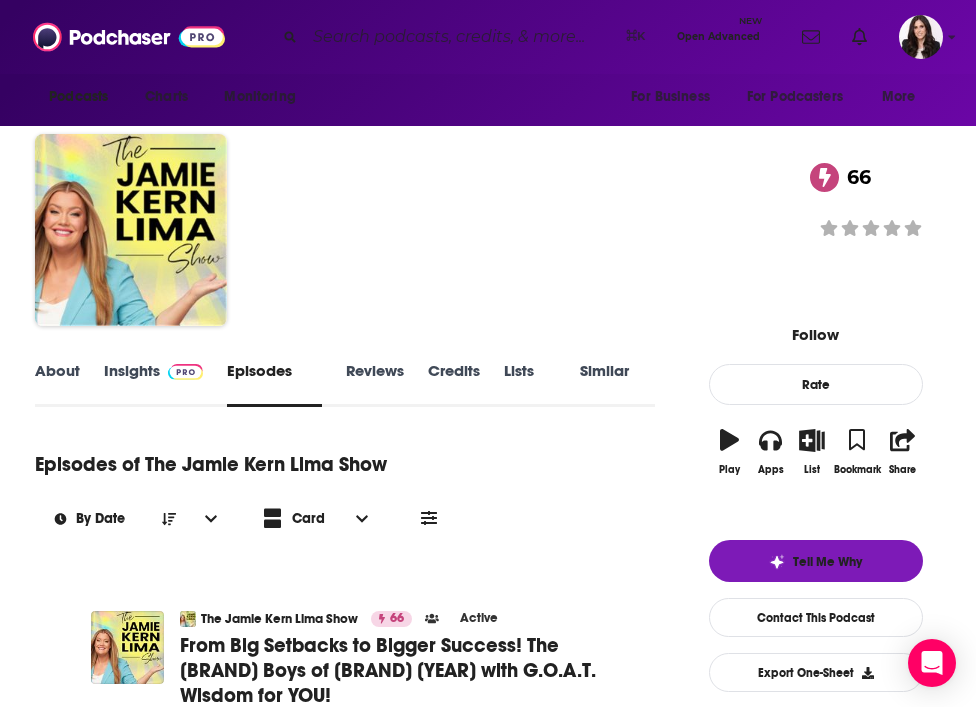 scroll, scrollTop: 0, scrollLeft: 0, axis: both 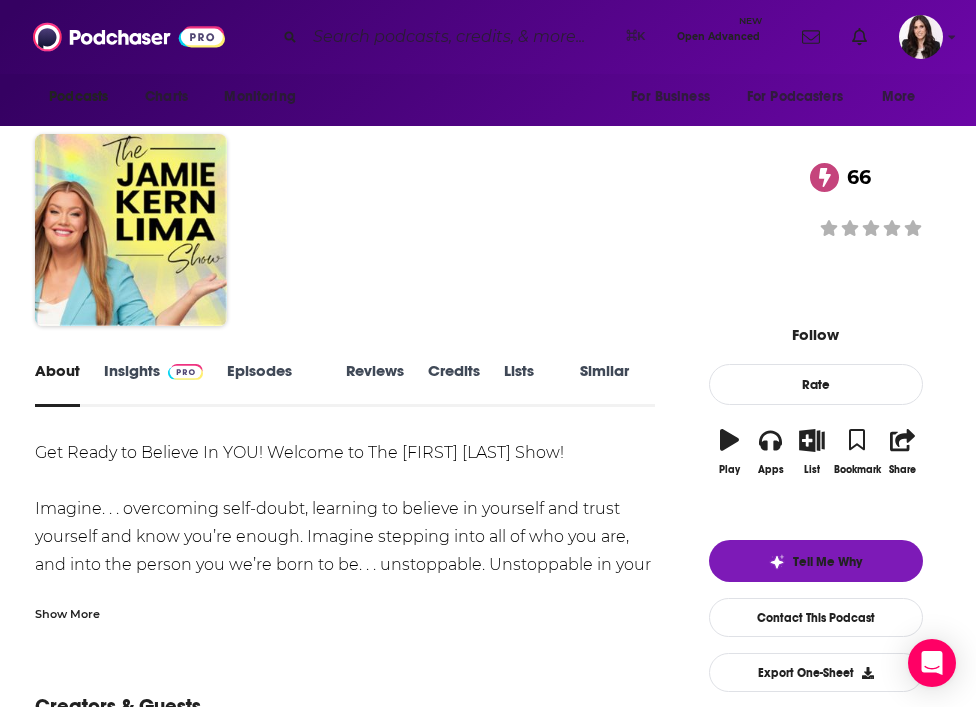 click on "Show More" at bounding box center (67, 612) 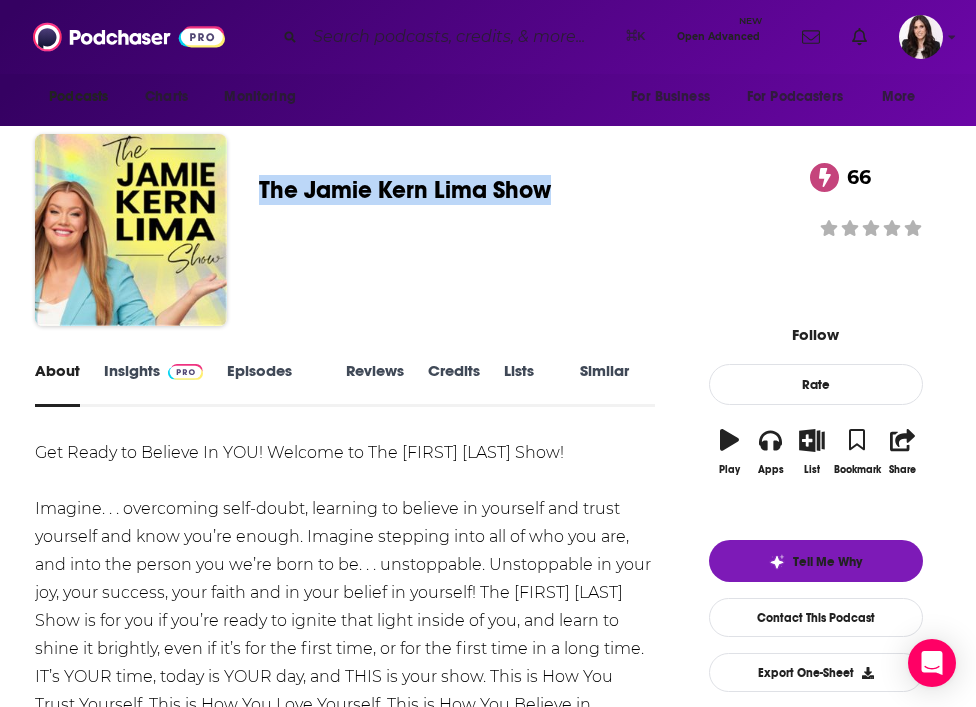 drag, startPoint x: 262, startPoint y: 182, endPoint x: 571, endPoint y: 177, distance: 309.04044 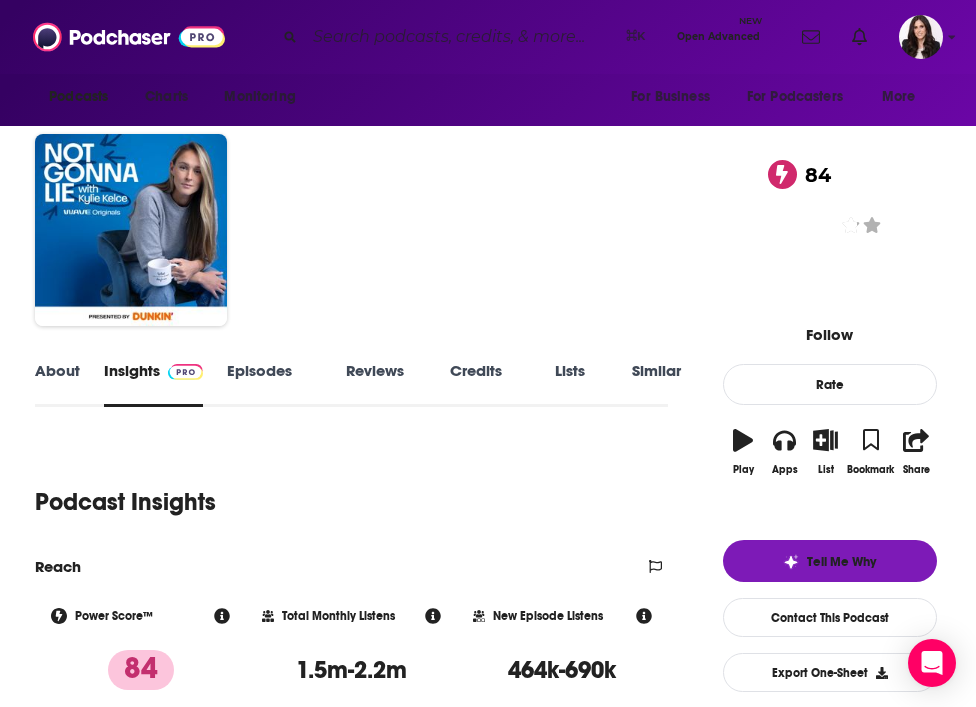 scroll, scrollTop: 0, scrollLeft: 0, axis: both 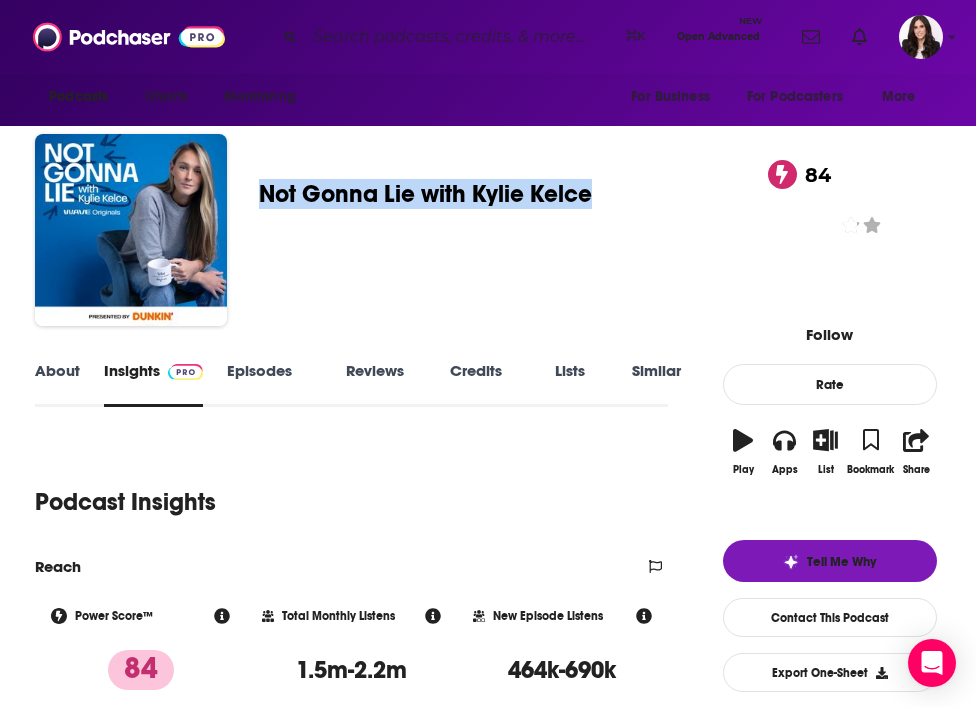 drag, startPoint x: 260, startPoint y: 175, endPoint x: 704, endPoint y: 163, distance: 444.16214 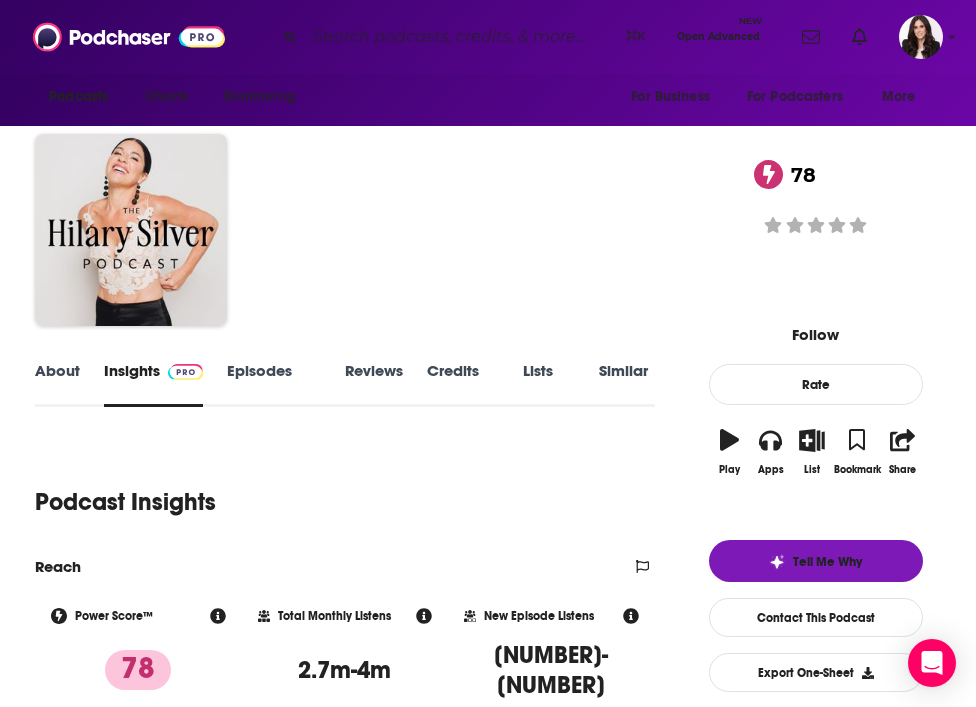 scroll, scrollTop: 0, scrollLeft: 0, axis: both 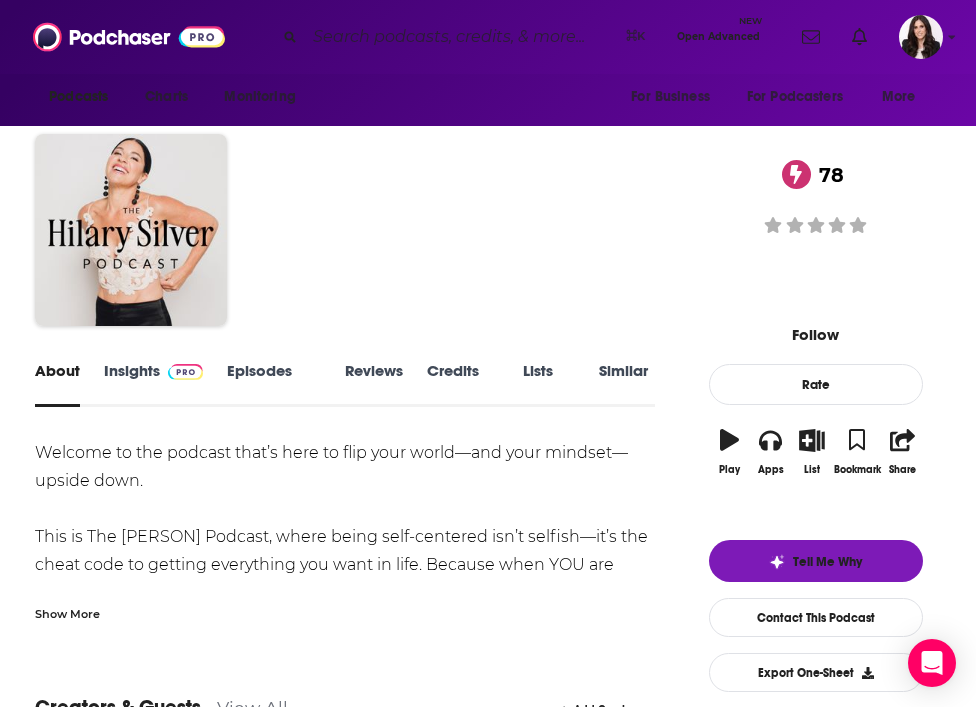 click on "Insights" at bounding box center [153, 384] 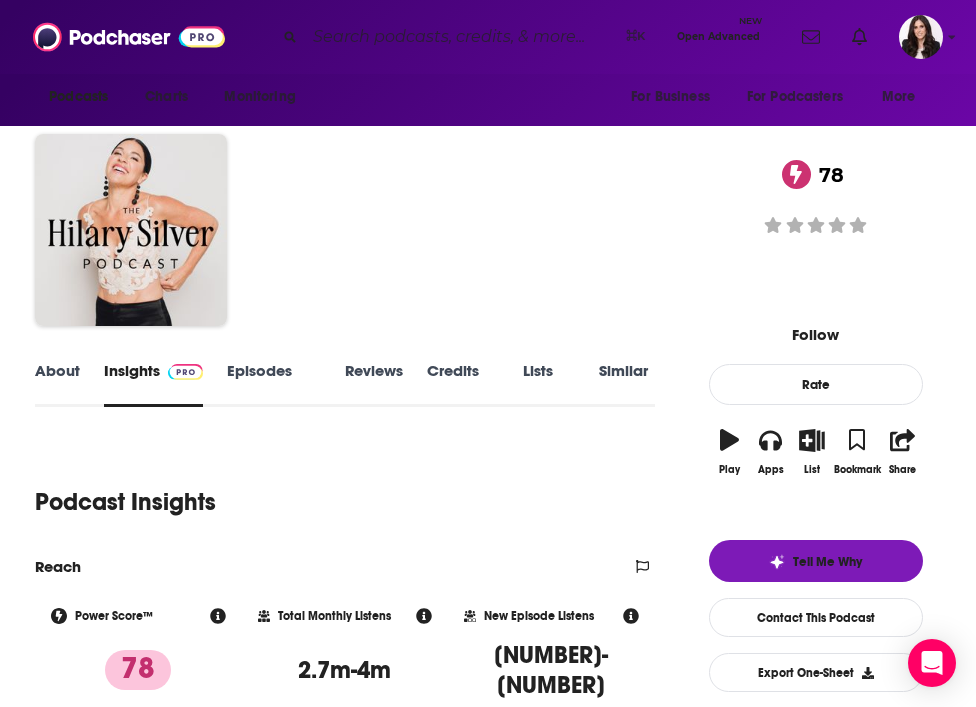 click on "Episodes 73" at bounding box center (273, 384) 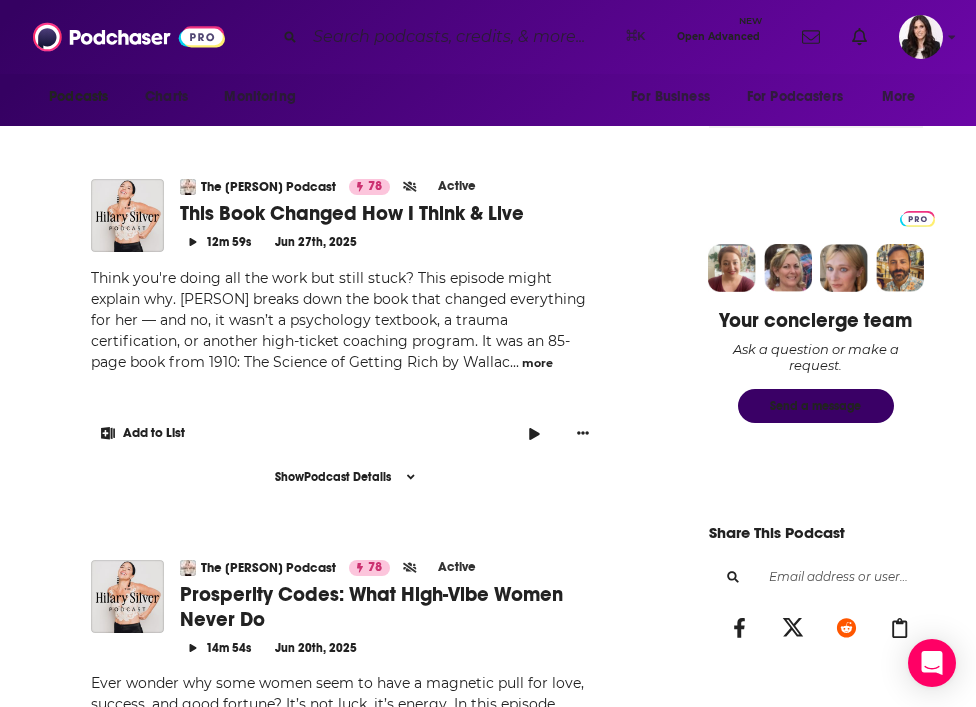 scroll, scrollTop: 1435, scrollLeft: 0, axis: vertical 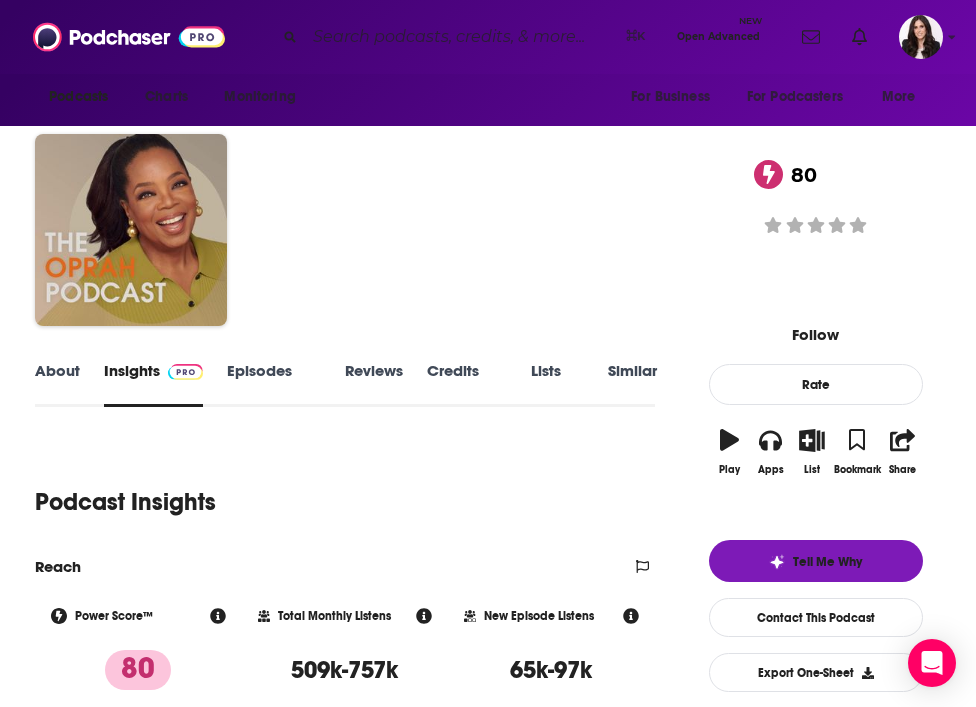 click on "Episodes 32" at bounding box center (273, 384) 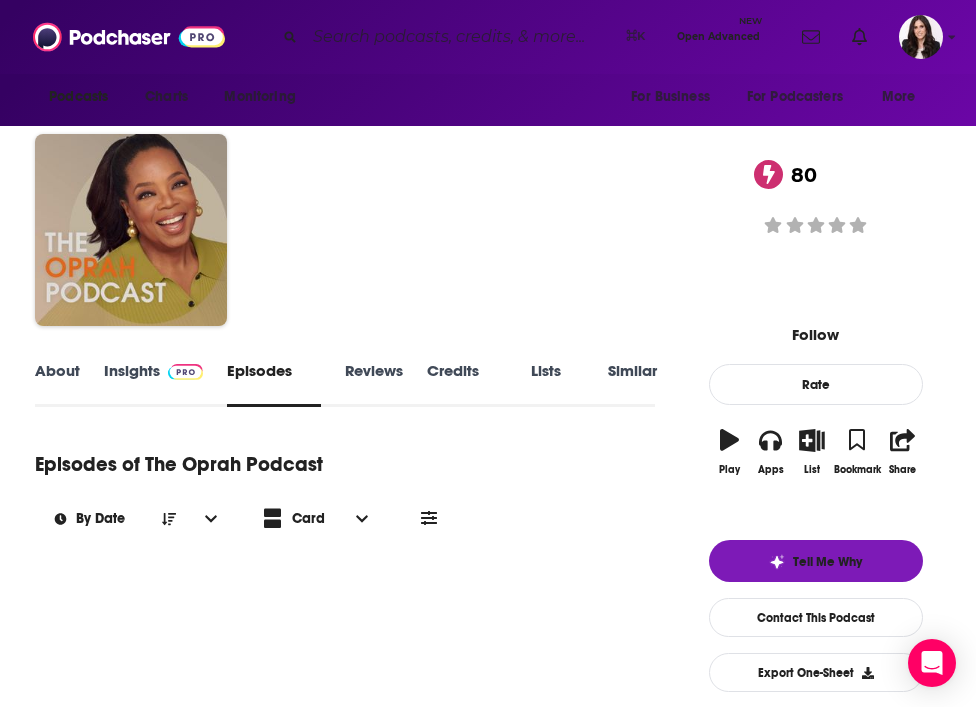 click on "About" at bounding box center (57, 384) 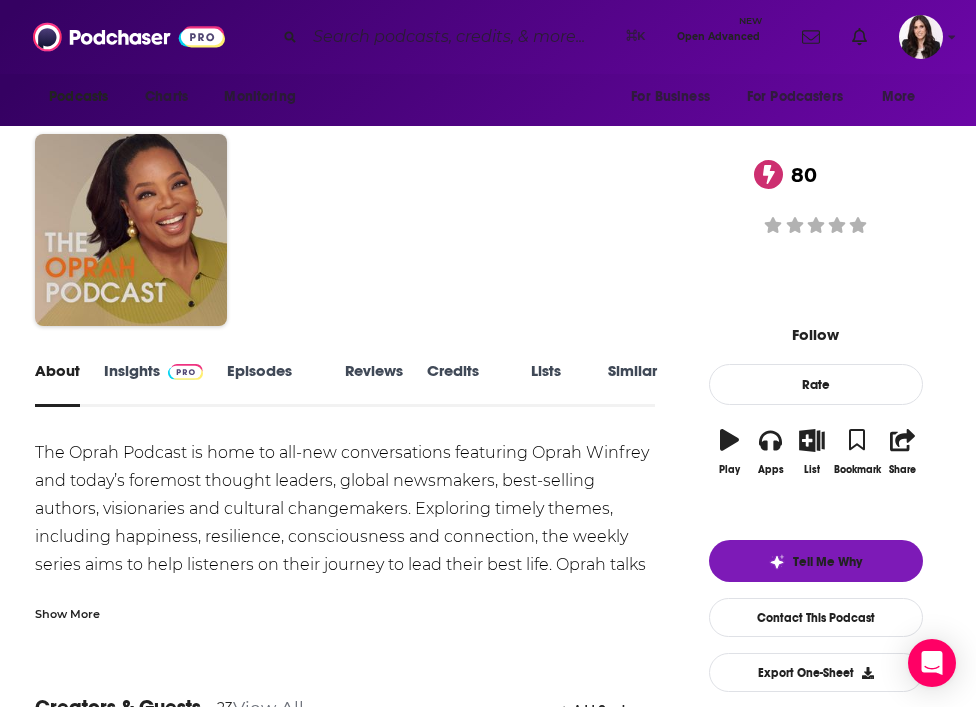 click on "Show More" at bounding box center (67, 612) 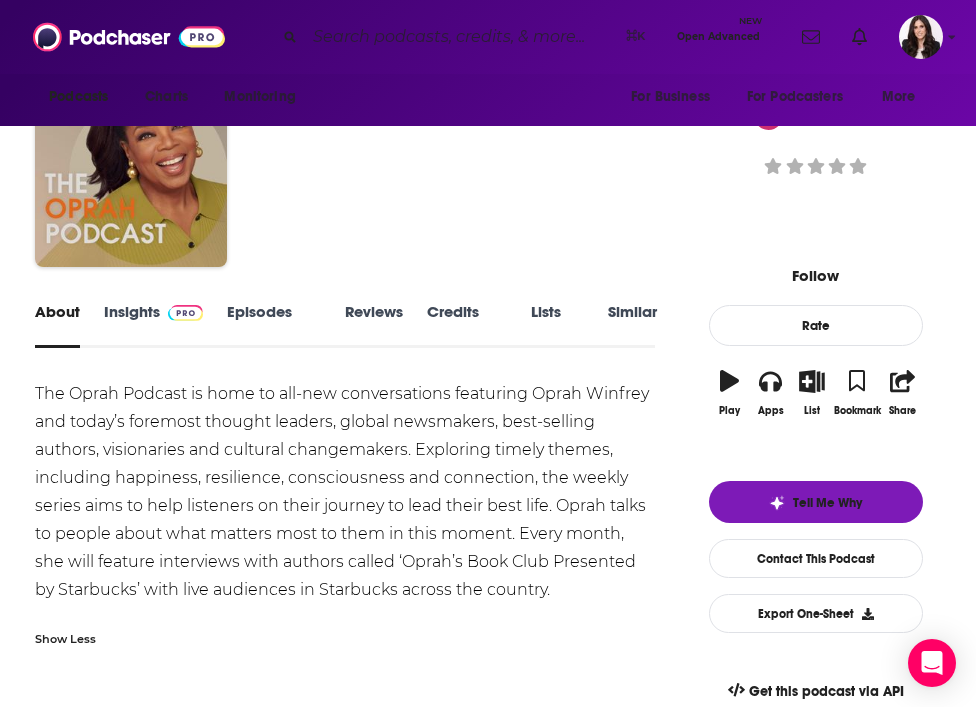 scroll, scrollTop: 60, scrollLeft: 0, axis: vertical 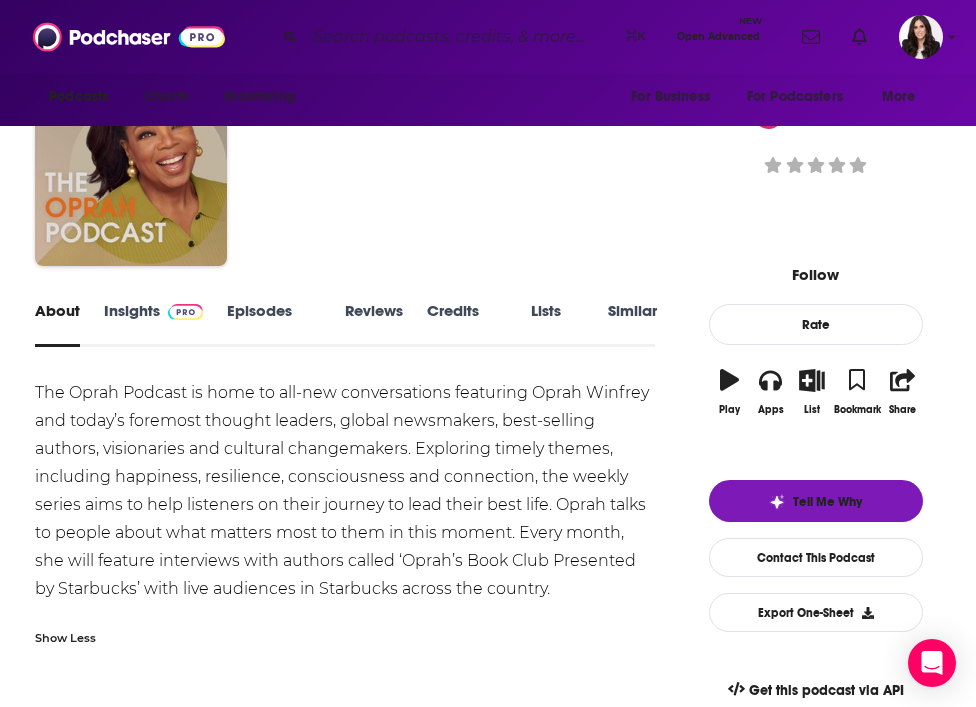 click on "Episodes 32" at bounding box center [273, 324] 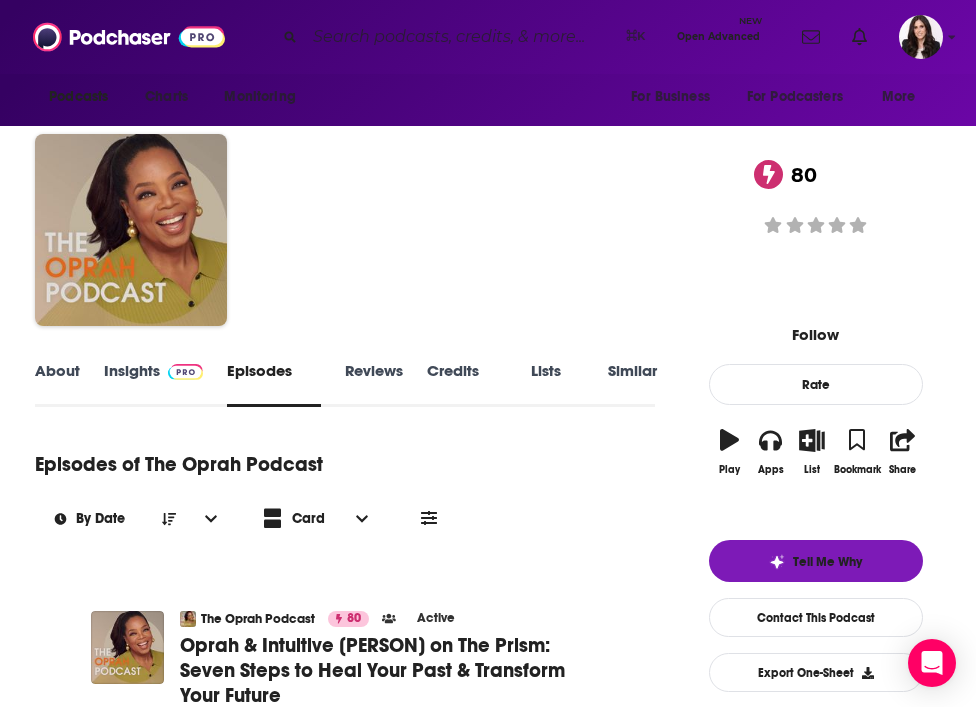 scroll, scrollTop: 0, scrollLeft: 0, axis: both 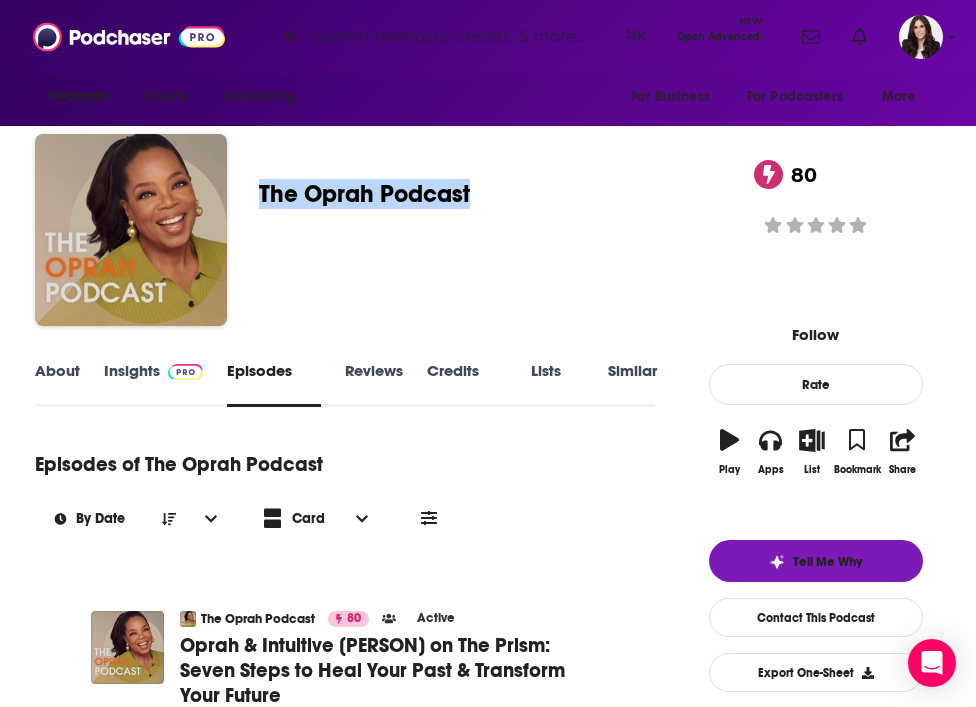 drag, startPoint x: 253, startPoint y: 177, endPoint x: 487, endPoint y: 175, distance: 234.00854 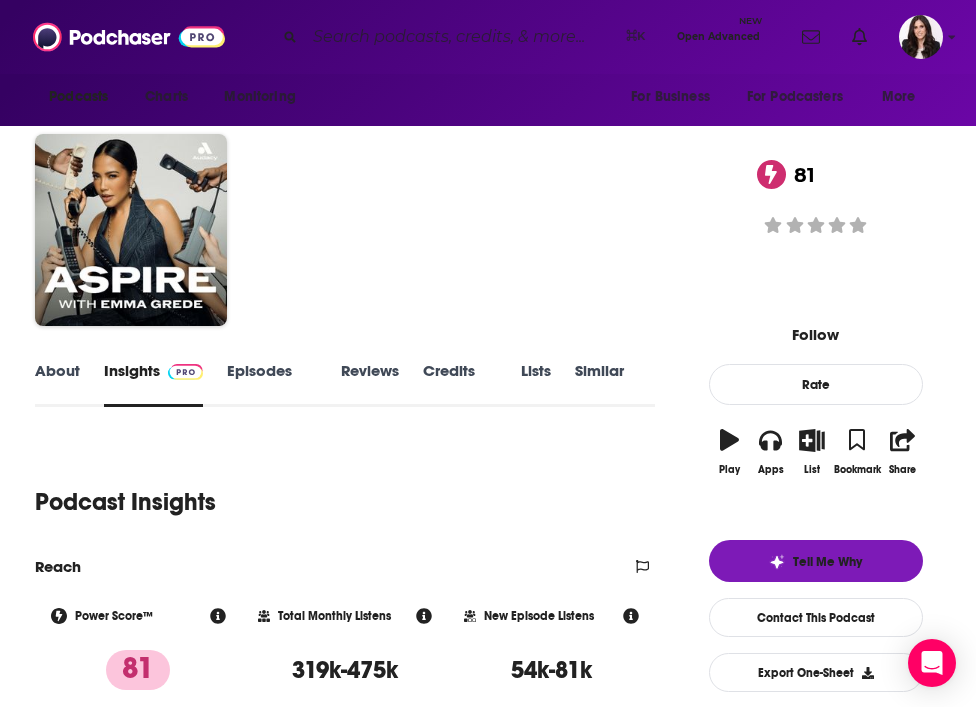 scroll, scrollTop: 0, scrollLeft: 0, axis: both 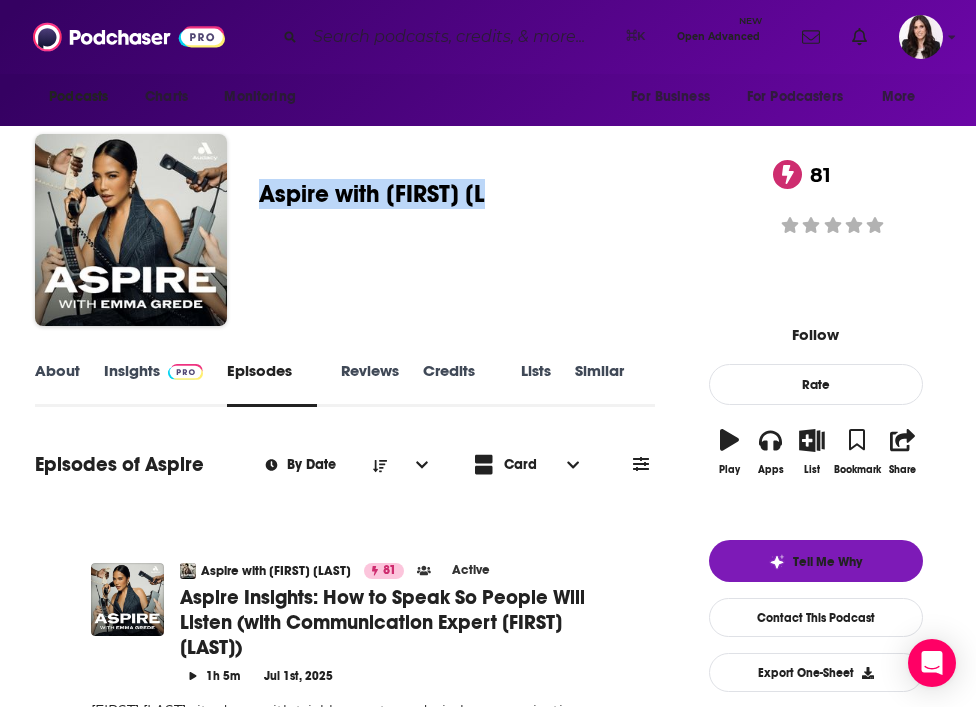 drag, startPoint x: 266, startPoint y: 184, endPoint x: 603, endPoint y: 181, distance: 337.01337 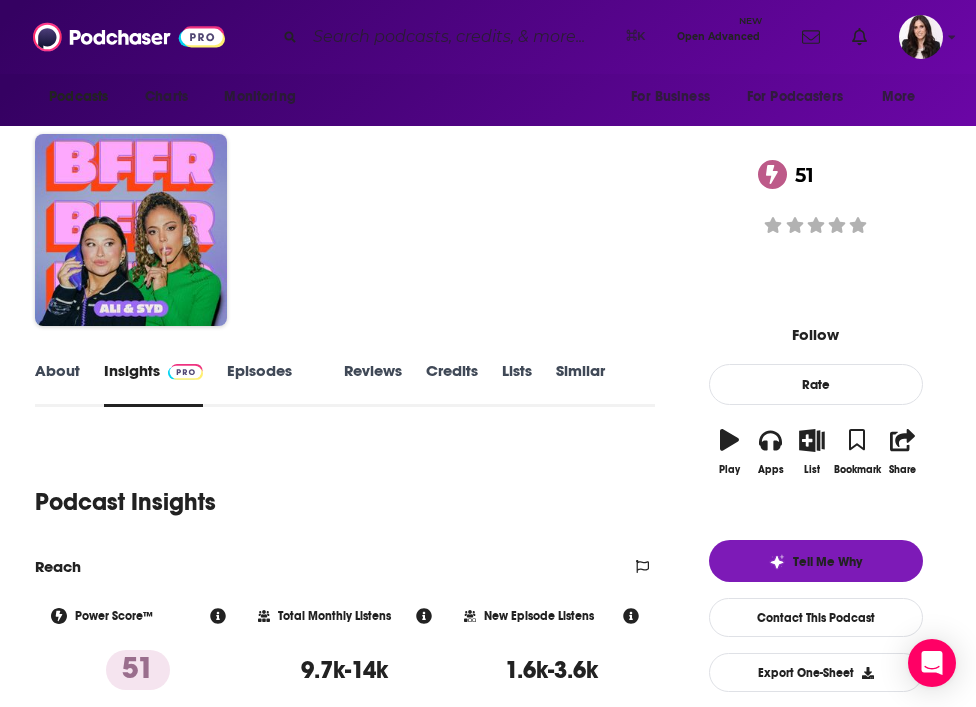 scroll, scrollTop: 0, scrollLeft: 0, axis: both 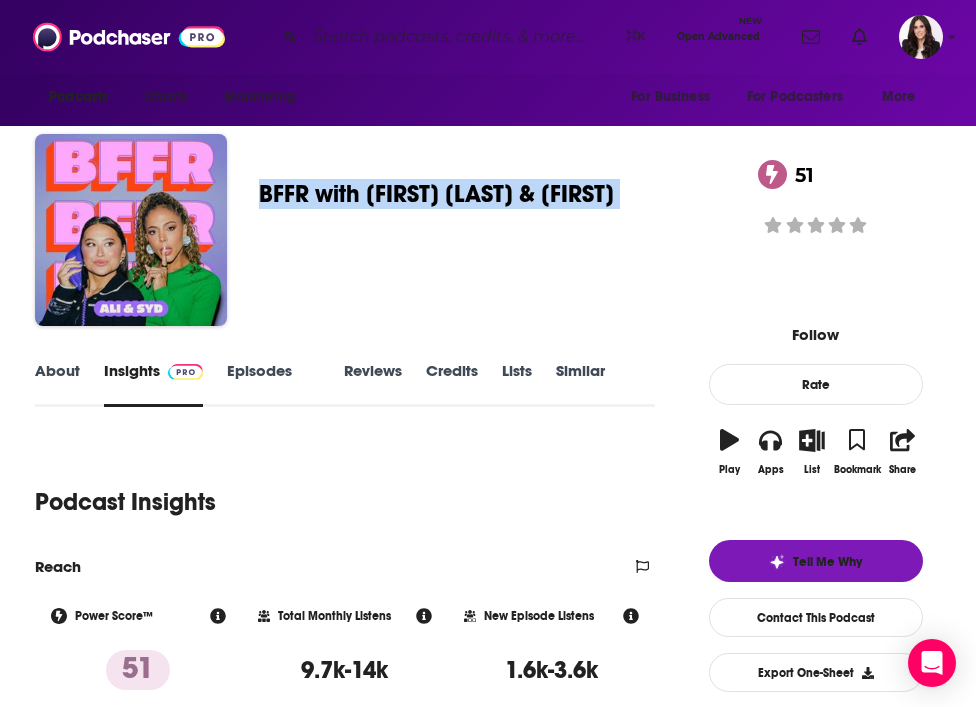 drag, startPoint x: 253, startPoint y: 183, endPoint x: 636, endPoint y: 190, distance: 383.06396 